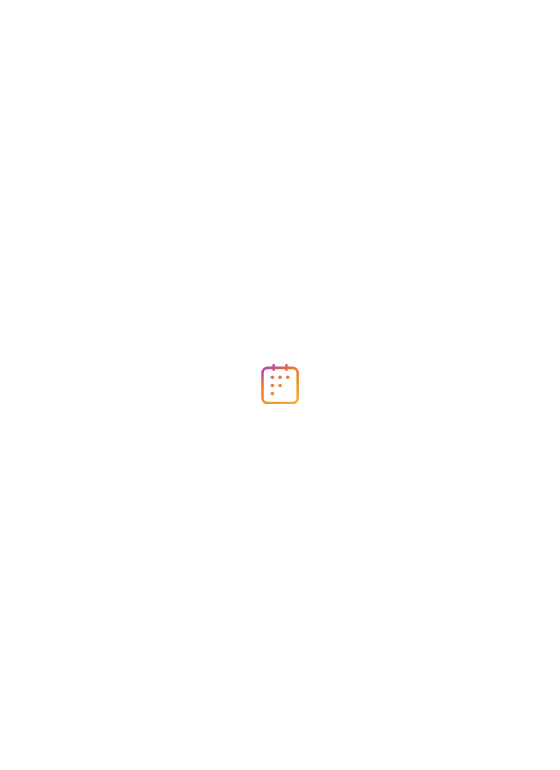 scroll, scrollTop: 0, scrollLeft: 0, axis: both 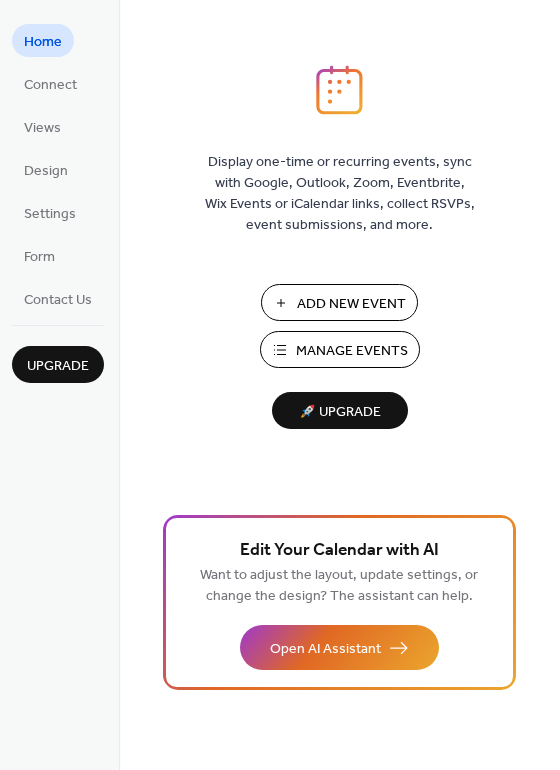 click on "Manage Events" at bounding box center (352, 351) 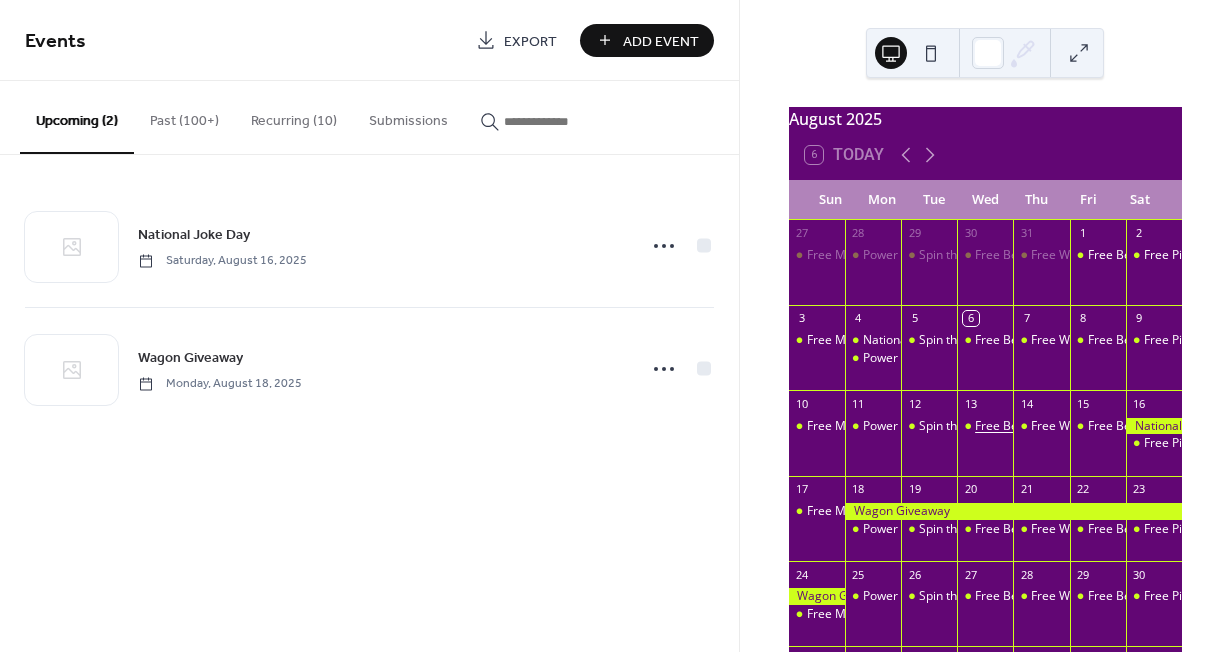 scroll, scrollTop: 0, scrollLeft: 0, axis: both 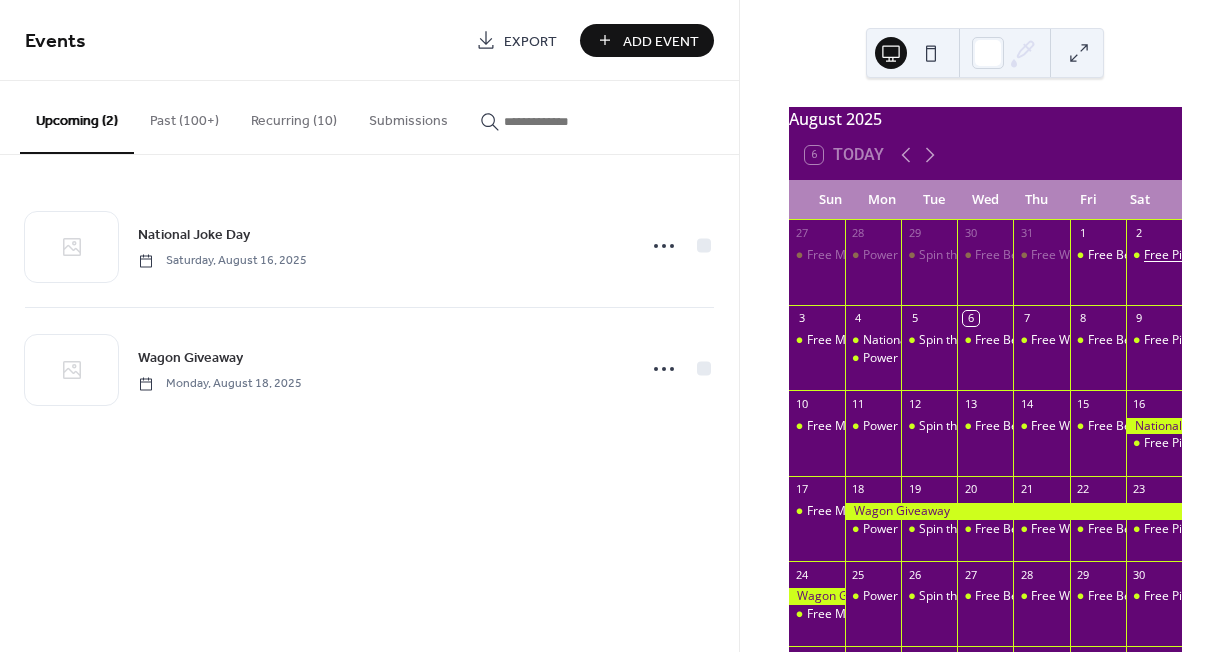 click on "Free Pizza" at bounding box center [1172, 255] 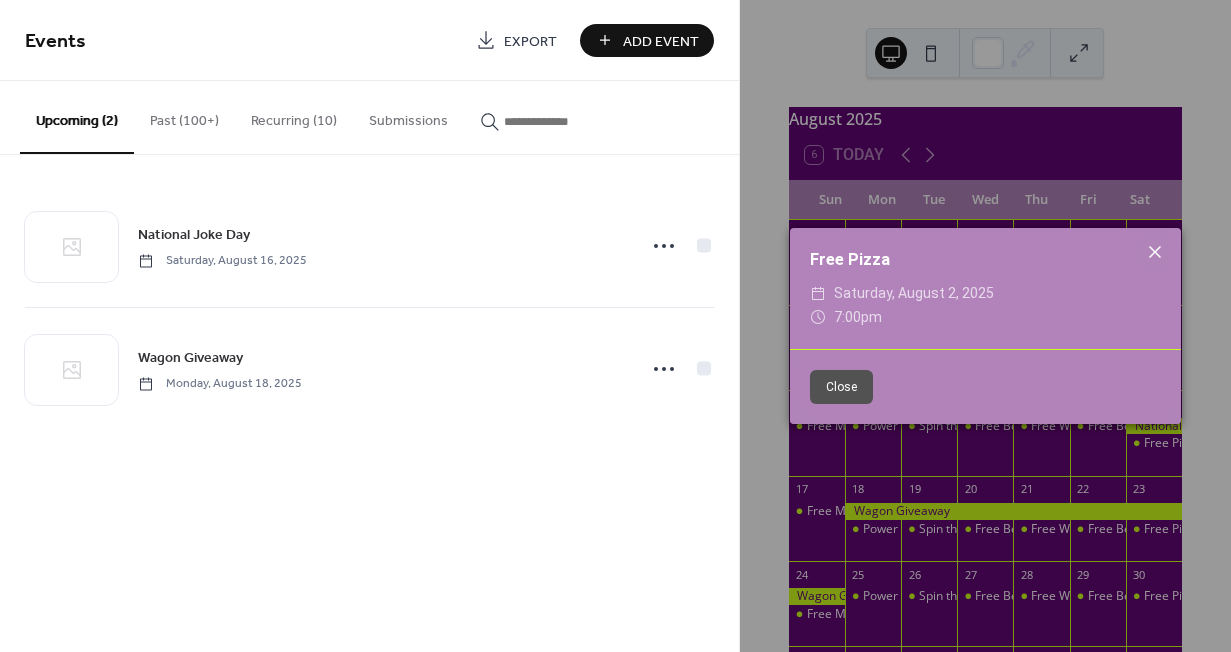 click 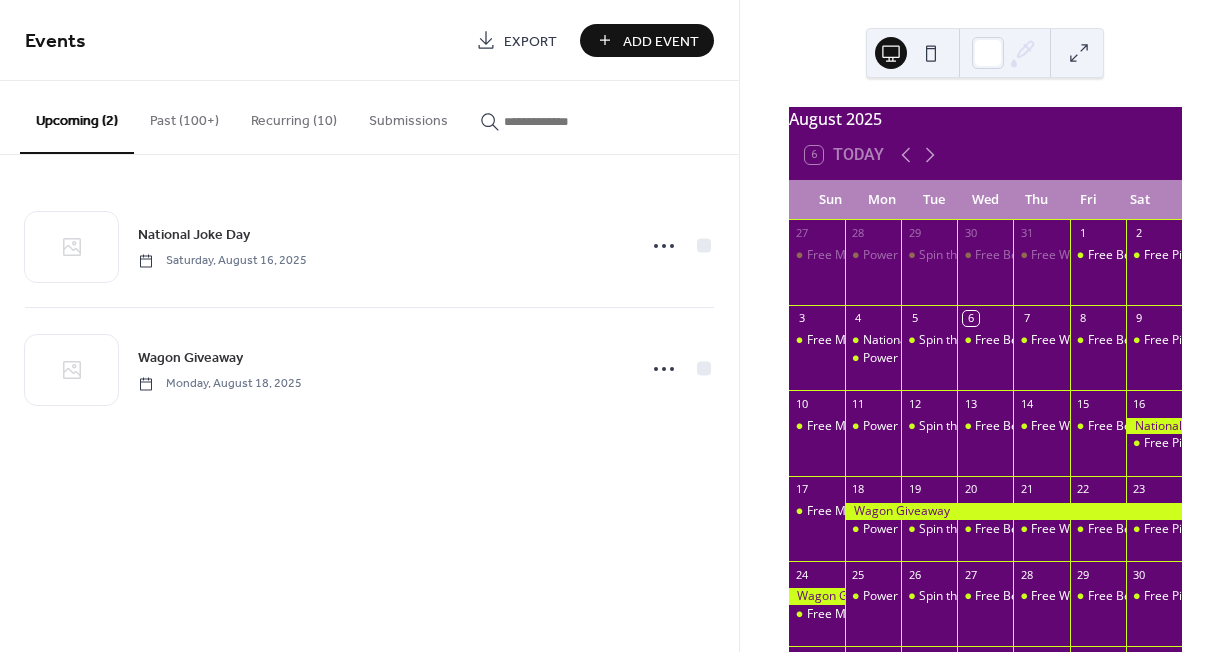 click on "Free Pizza" at bounding box center (1154, 272) 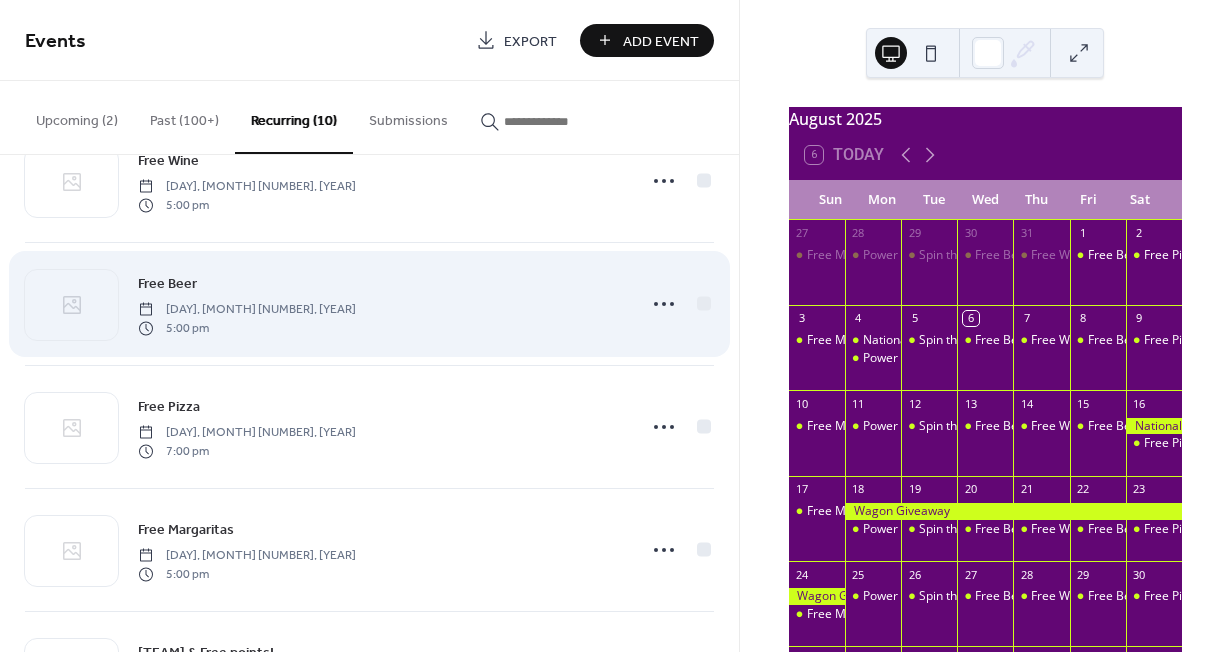 scroll, scrollTop: 200, scrollLeft: 0, axis: vertical 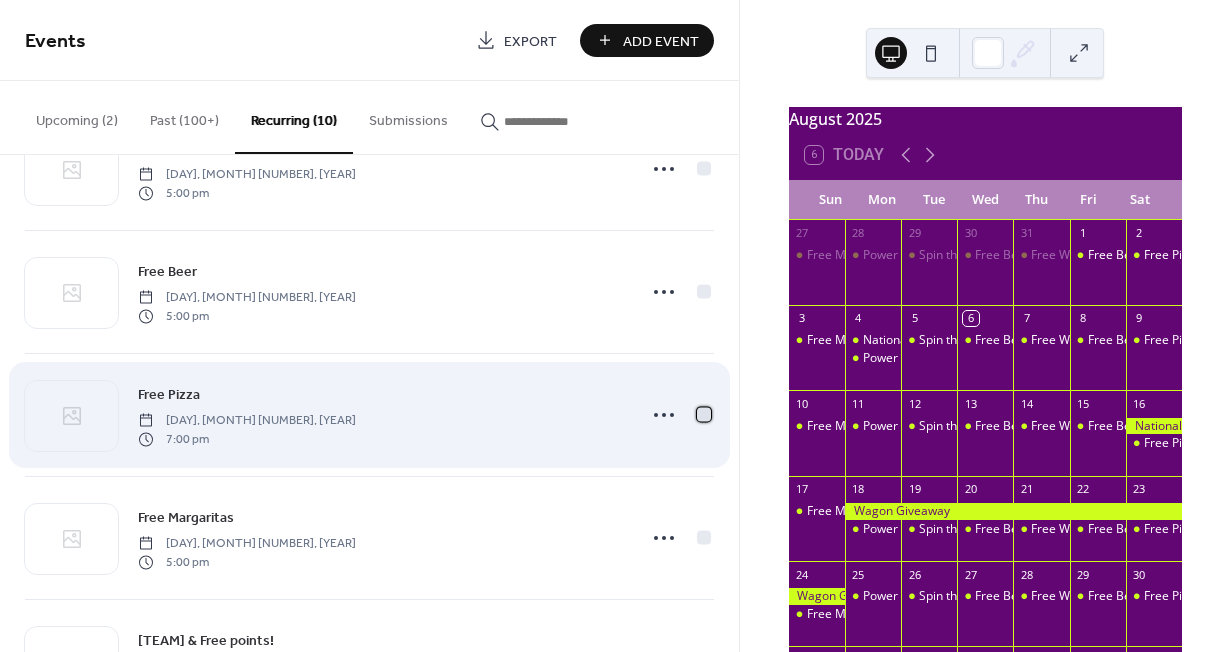 click at bounding box center (704, 414) 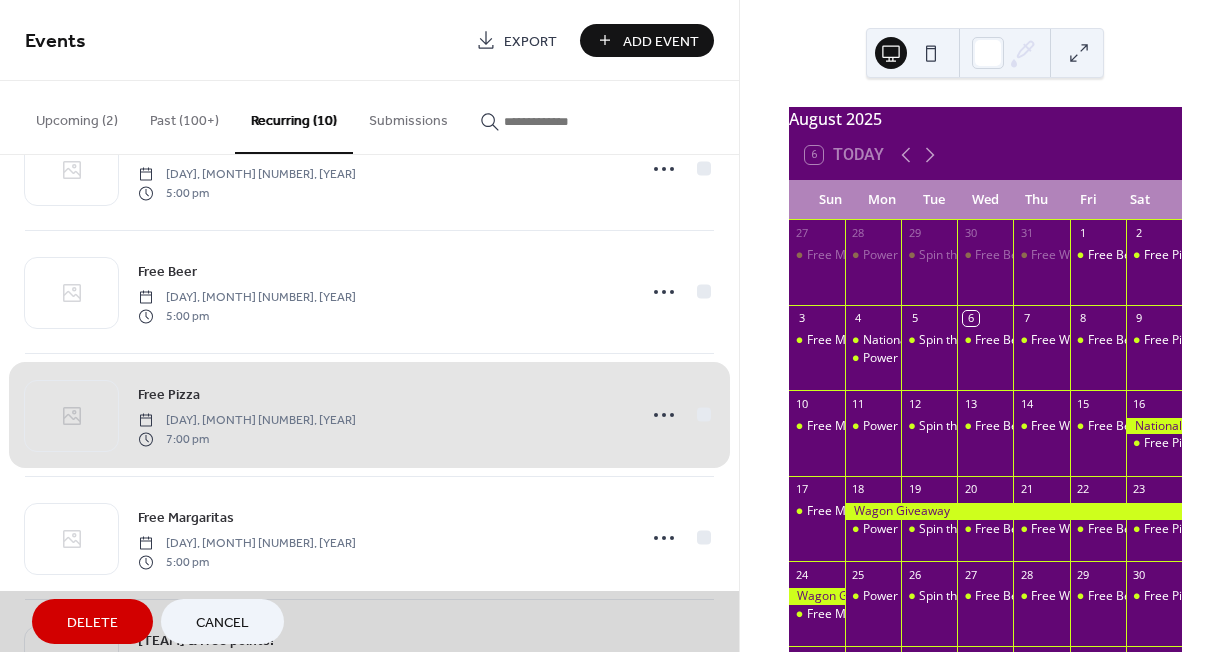 click on "Delete" at bounding box center (92, 621) 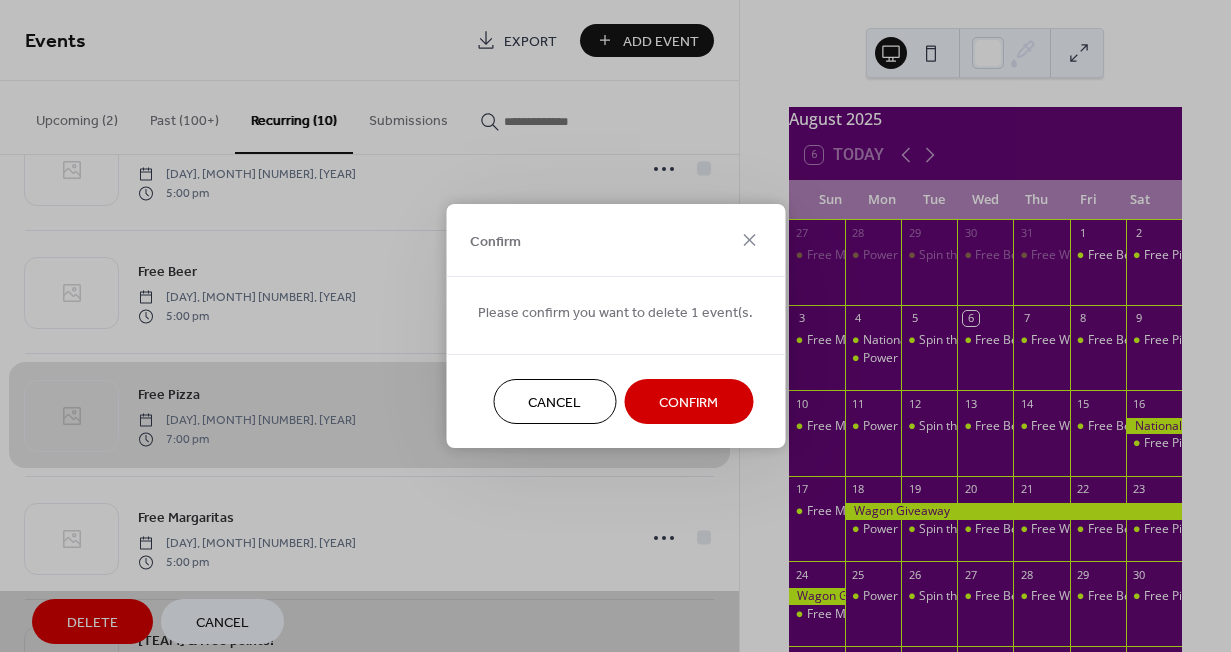 click on "Confirm" at bounding box center (688, 403) 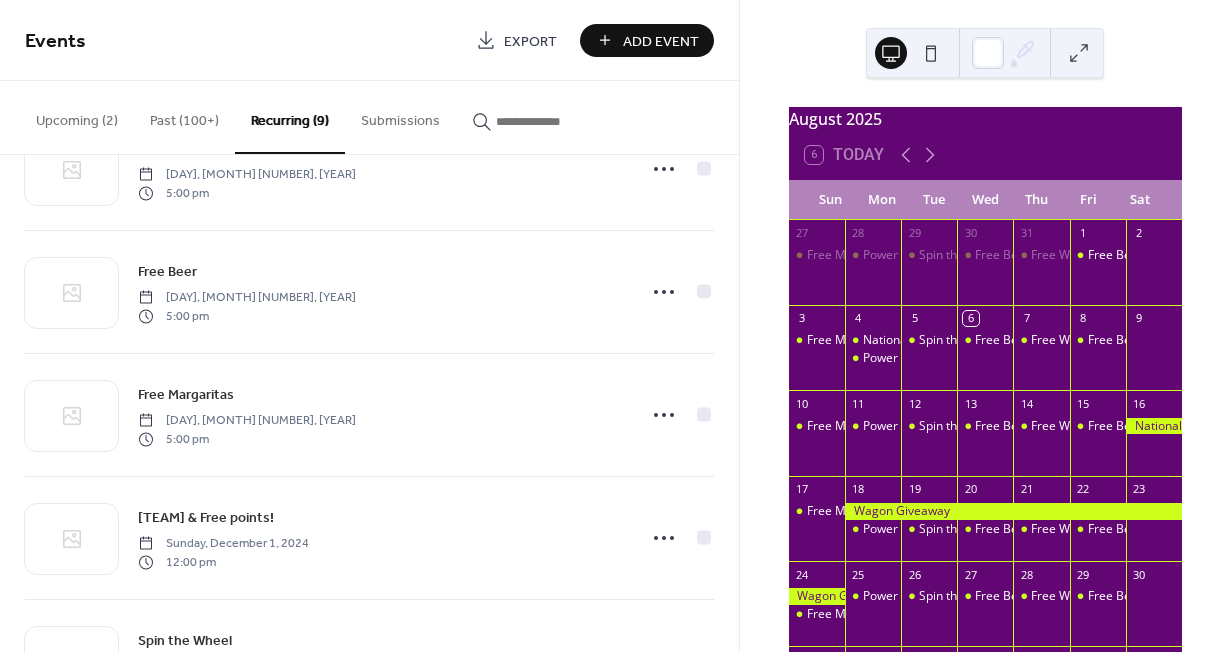 click on "Add Event" at bounding box center (661, 41) 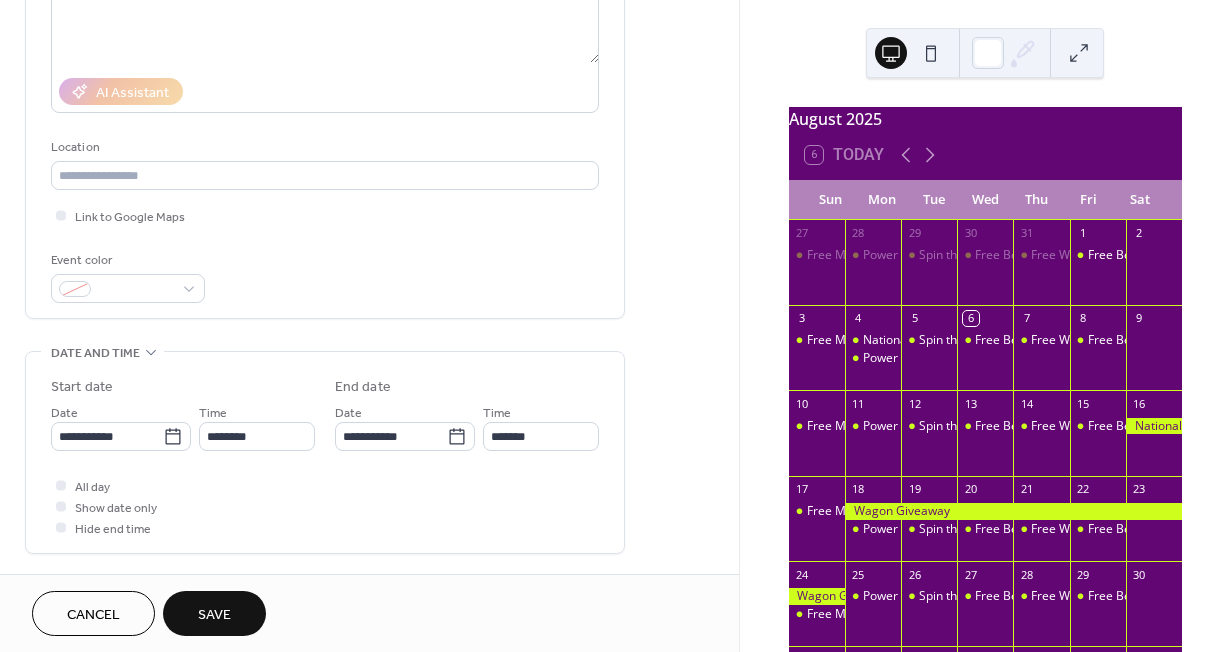 scroll, scrollTop: 400, scrollLeft: 0, axis: vertical 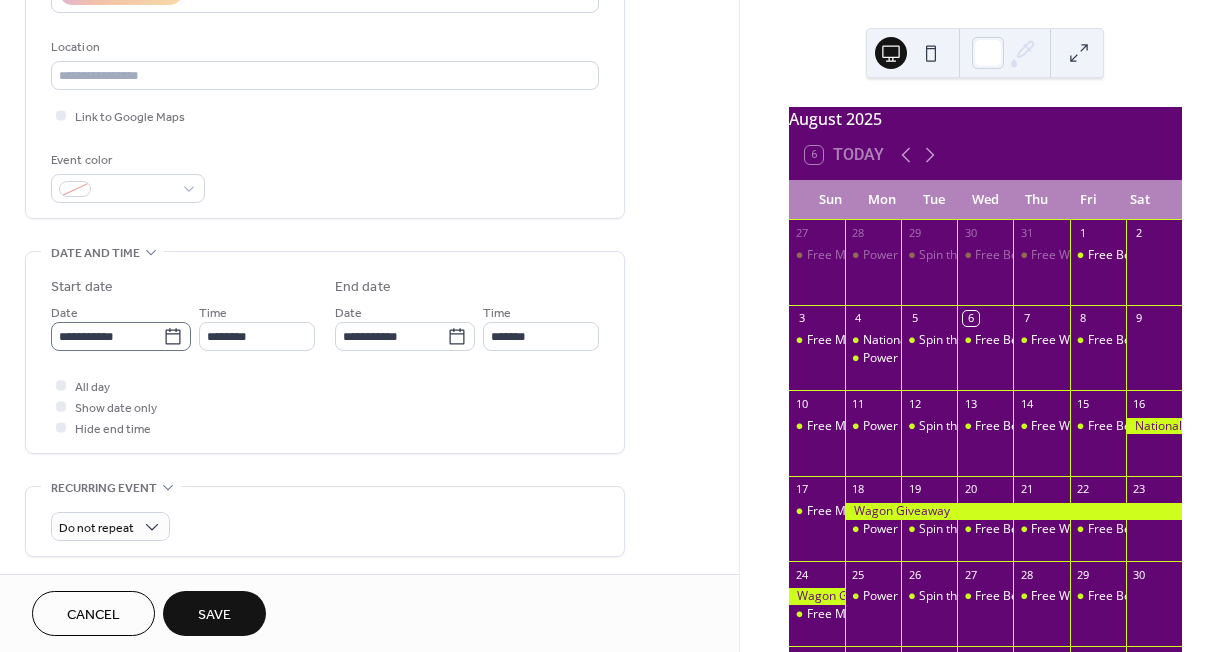 type on "**********" 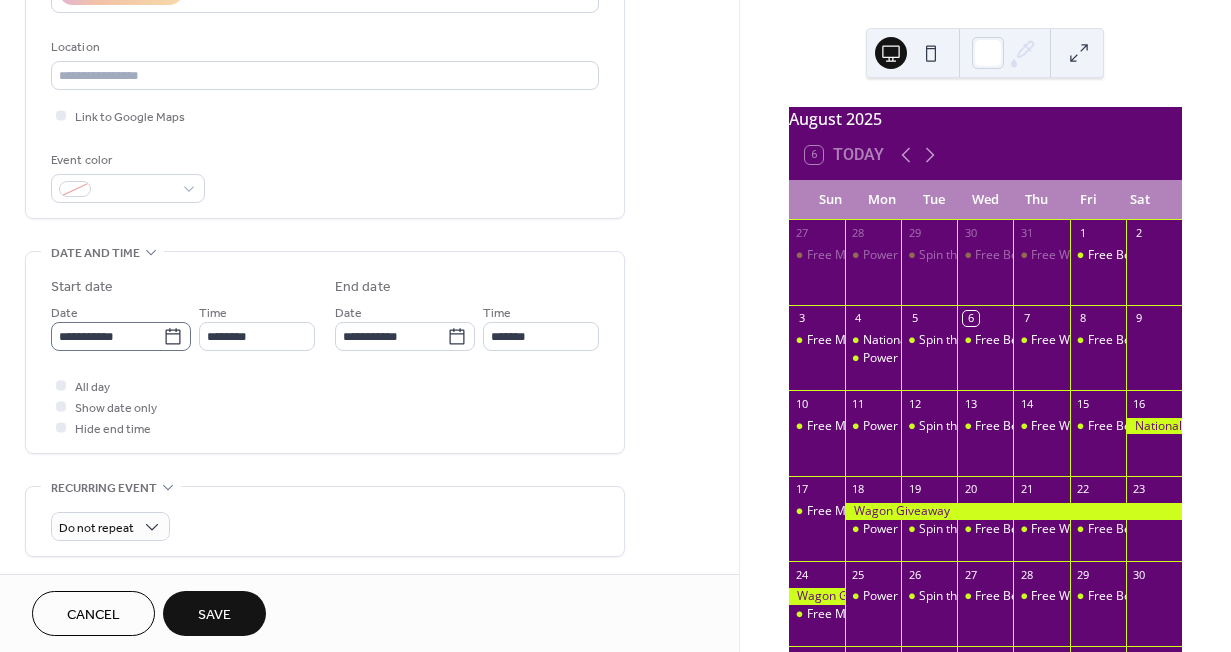 click 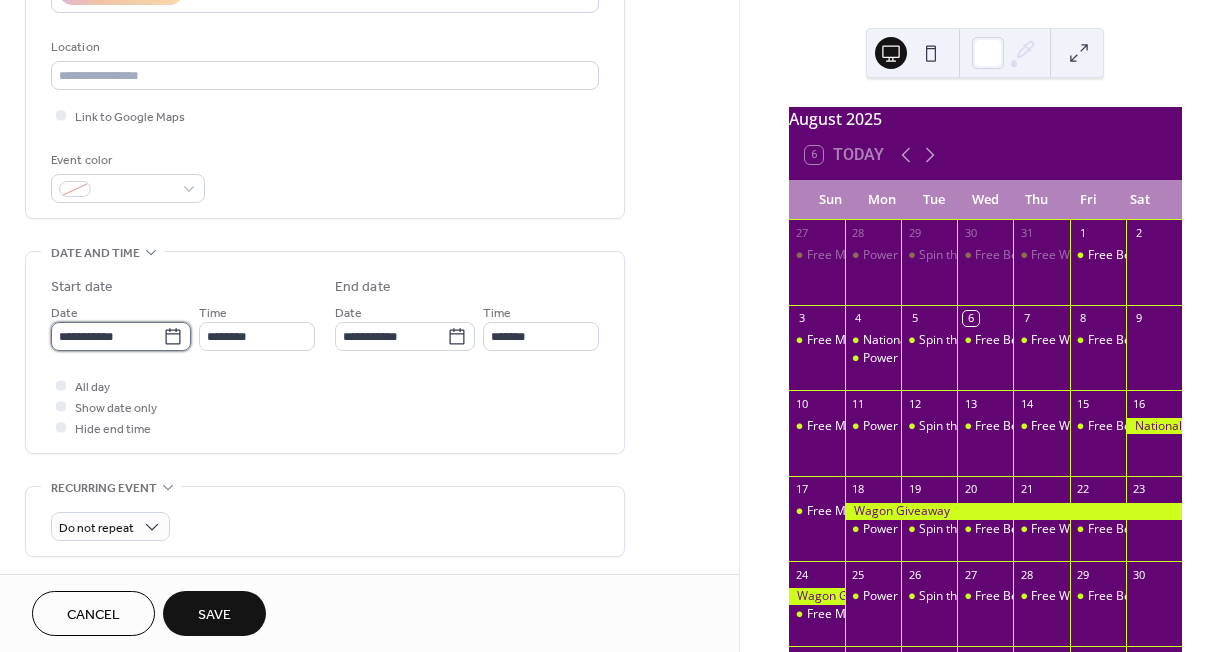click on "**********" at bounding box center [107, 336] 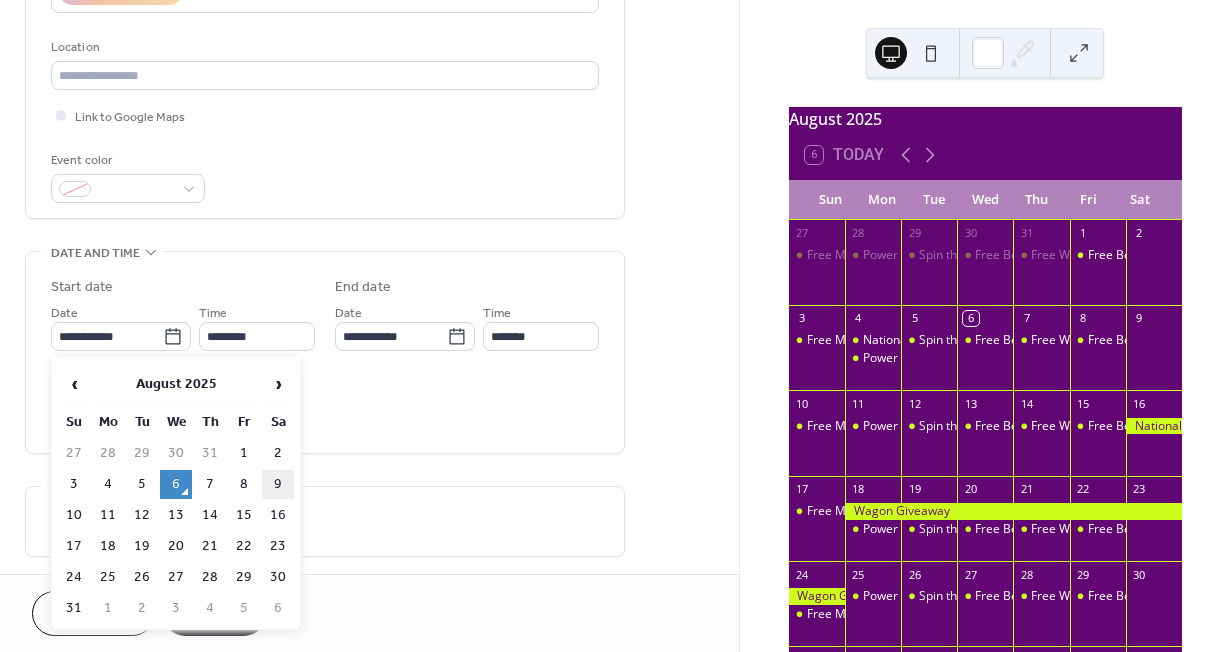 click on "9" at bounding box center (278, 484) 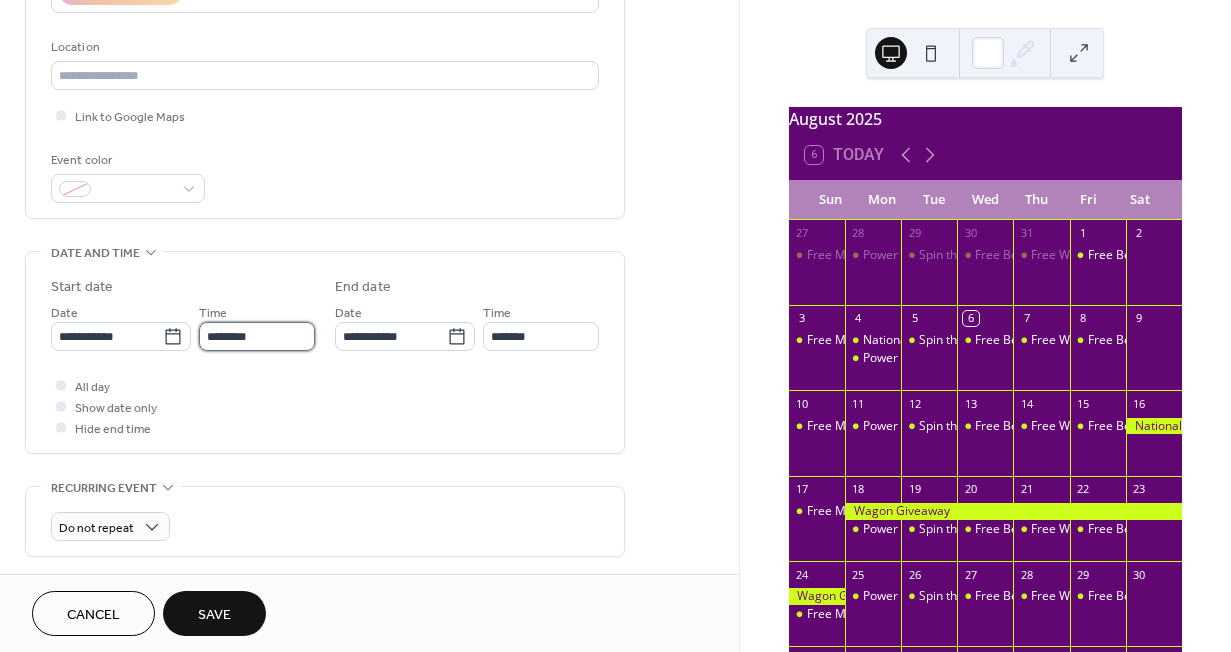 click on "********" at bounding box center [257, 336] 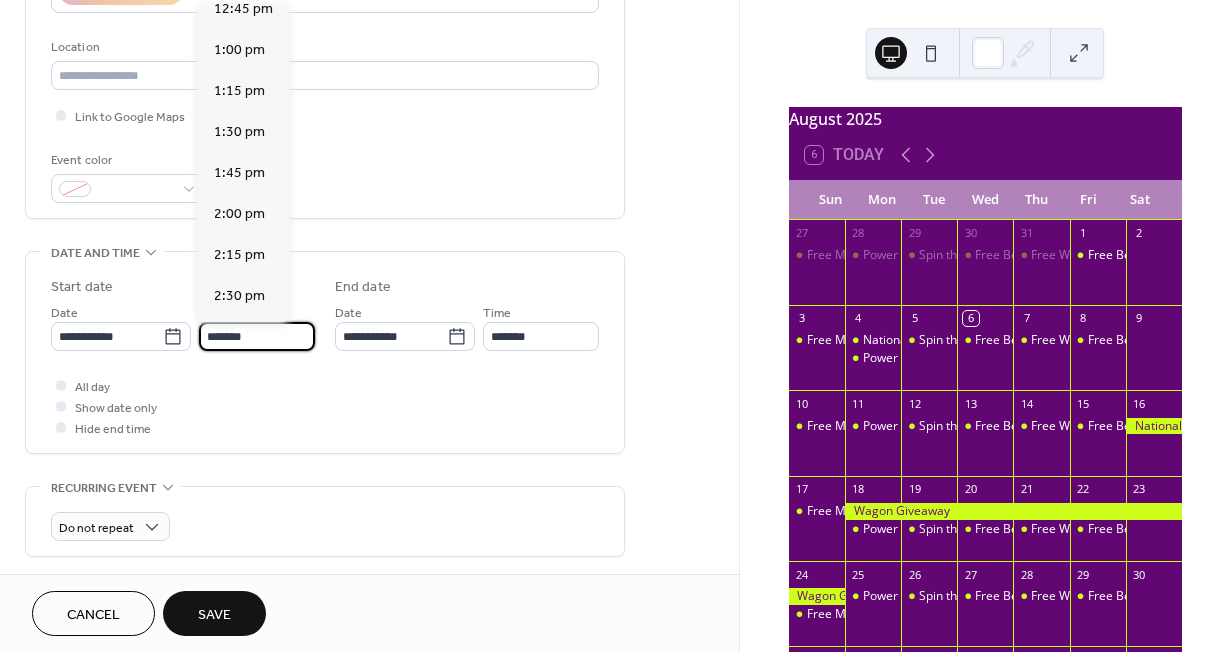scroll, scrollTop: 2754, scrollLeft: 0, axis: vertical 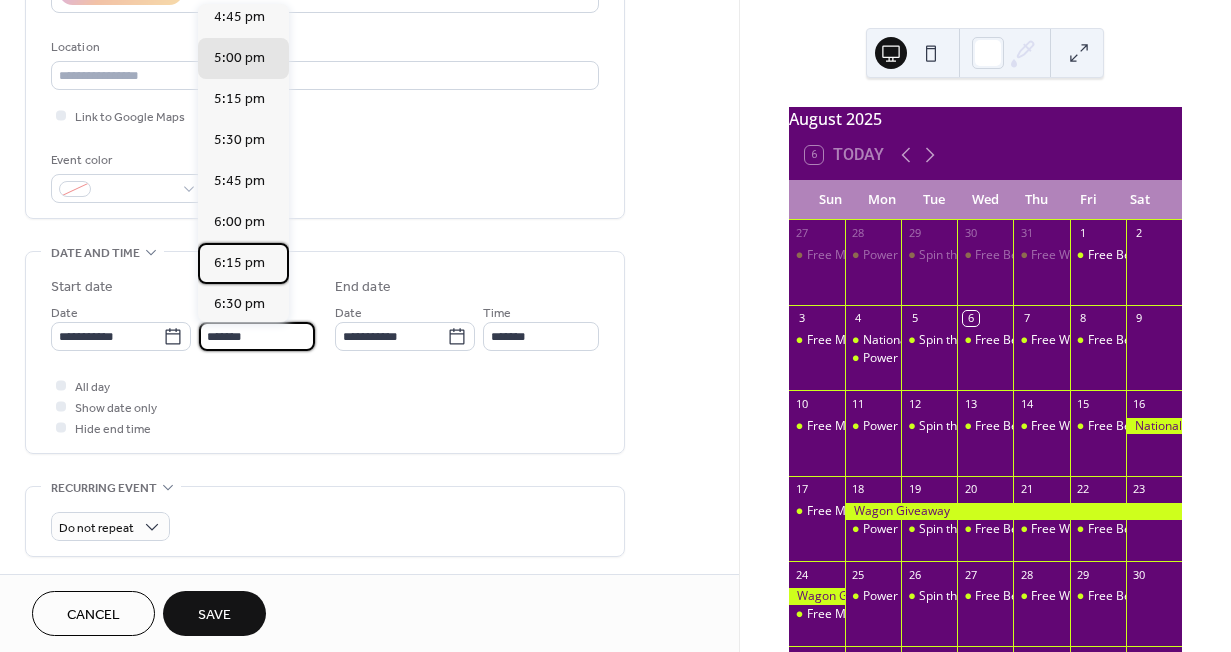 click on "6:15 pm" at bounding box center (243, 263) 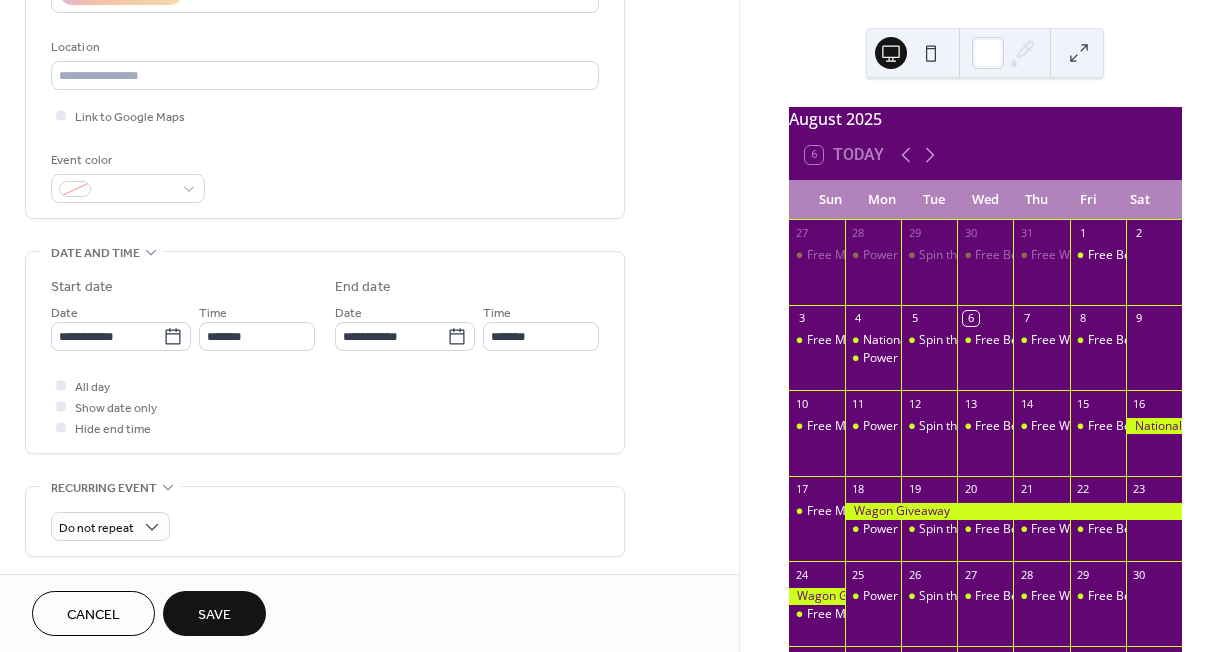 click on "**********" at bounding box center (325, 310) 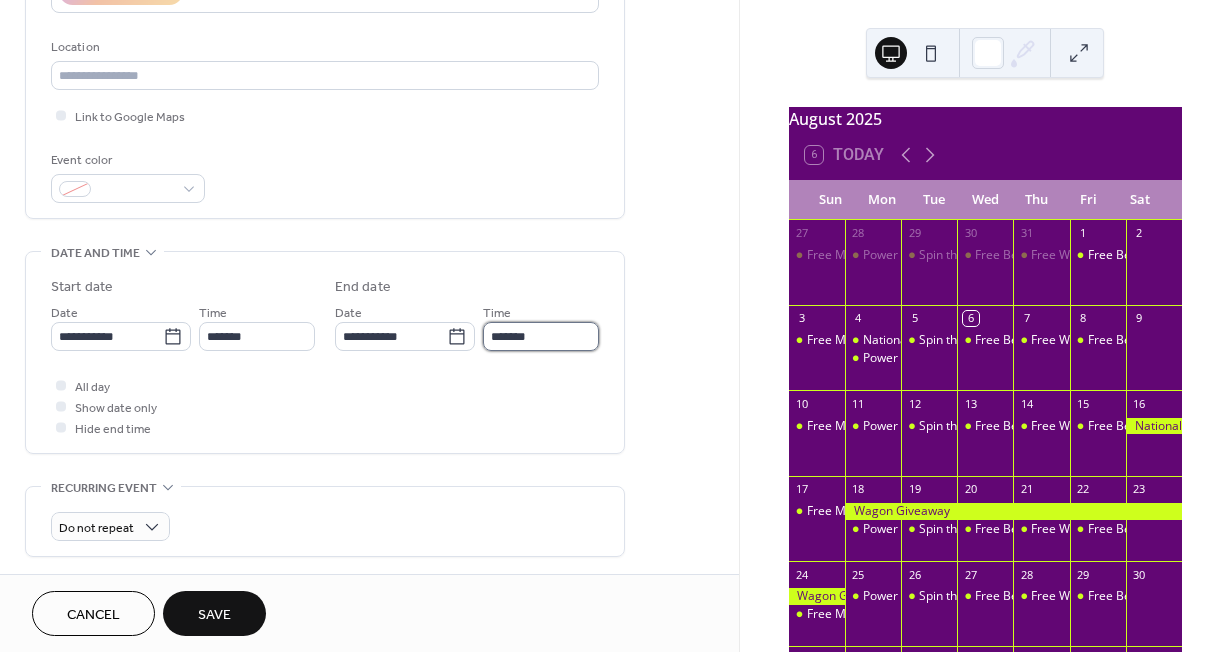 click on "*******" at bounding box center (541, 336) 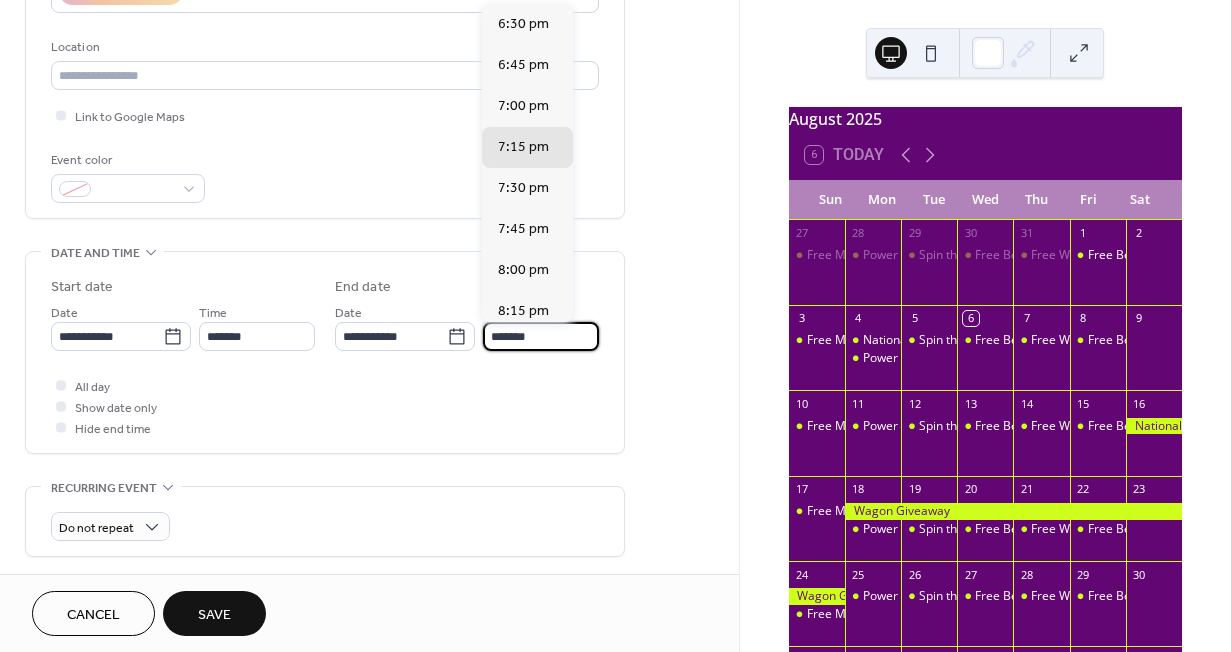 click on "*******" at bounding box center [541, 336] 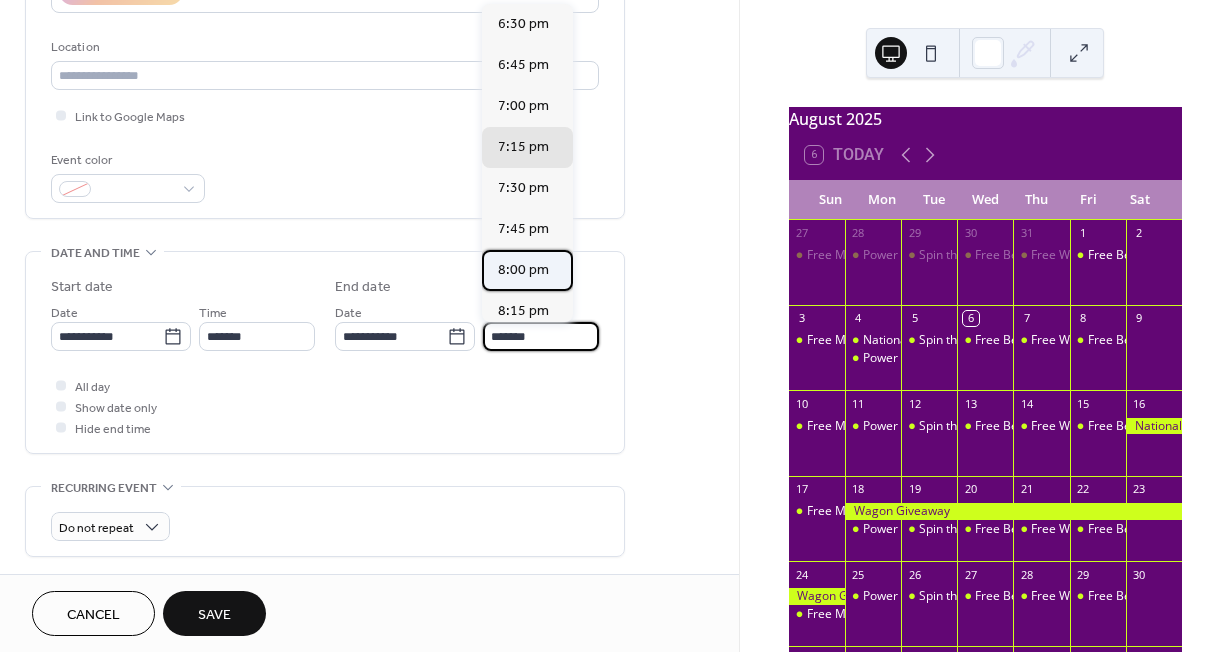click on "8:00 pm" at bounding box center [523, 270] 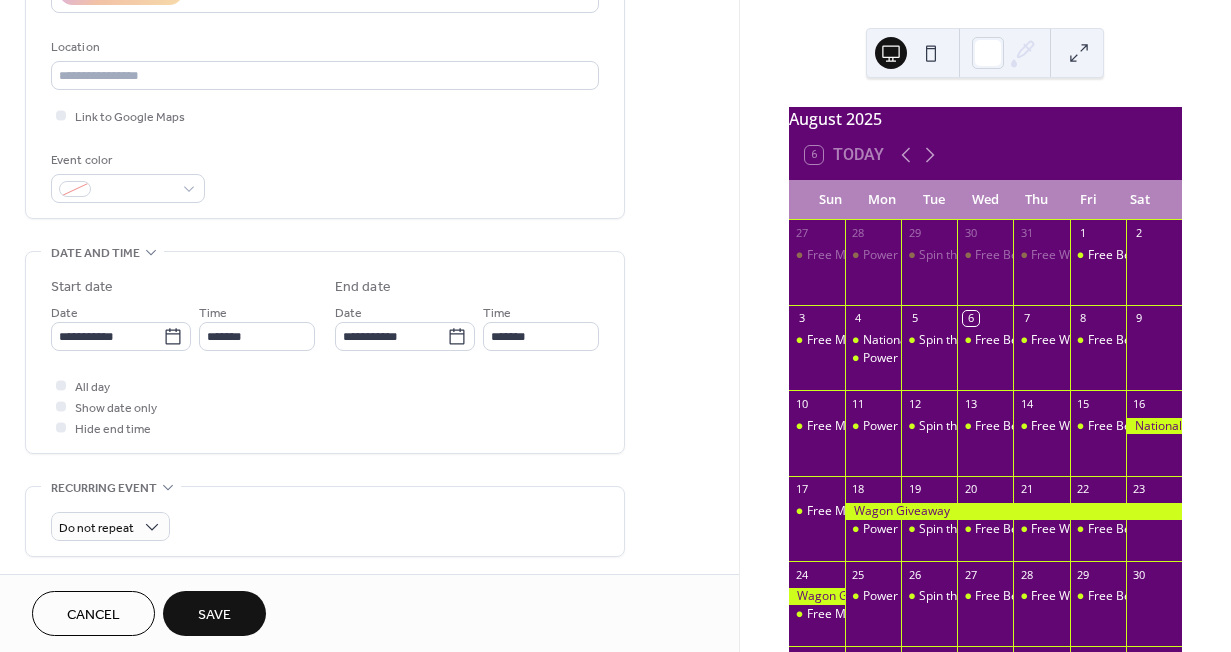 type on "*******" 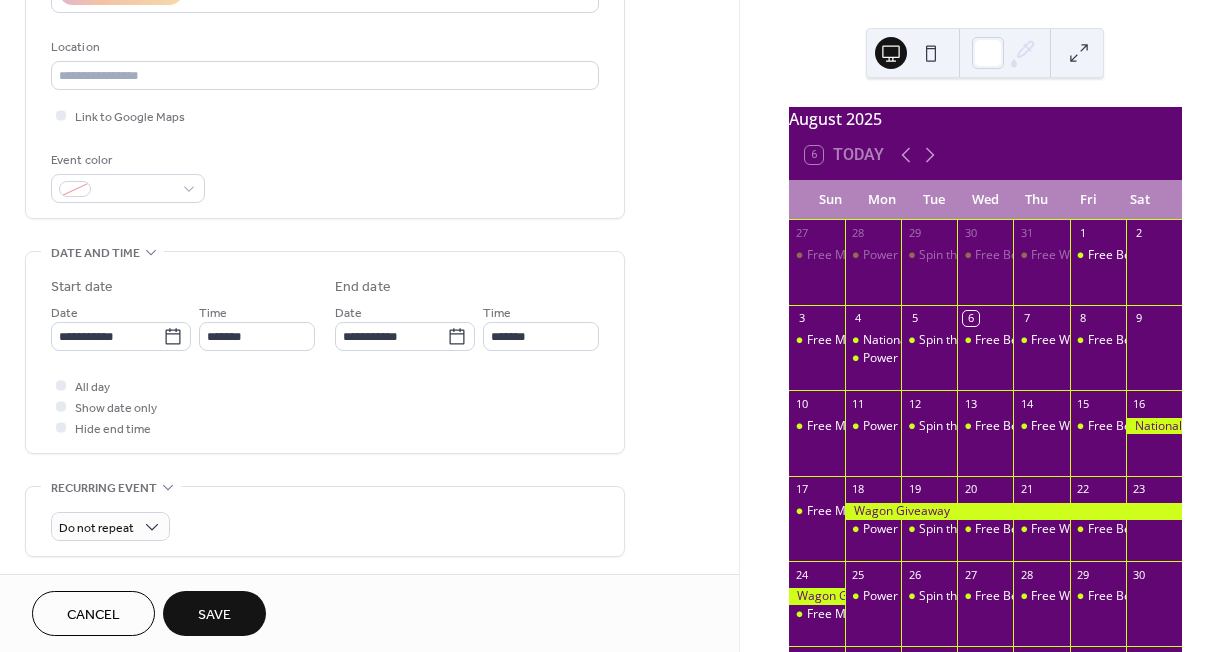 click on "**********" at bounding box center [325, 352] 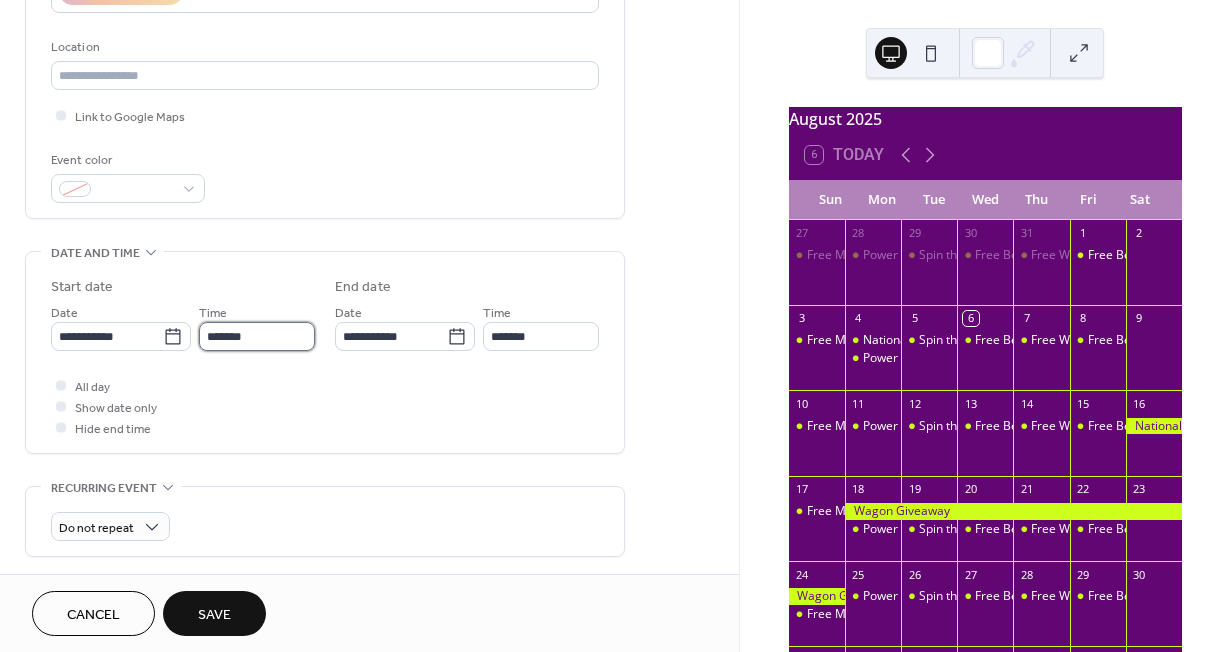 click on "*******" at bounding box center (257, 336) 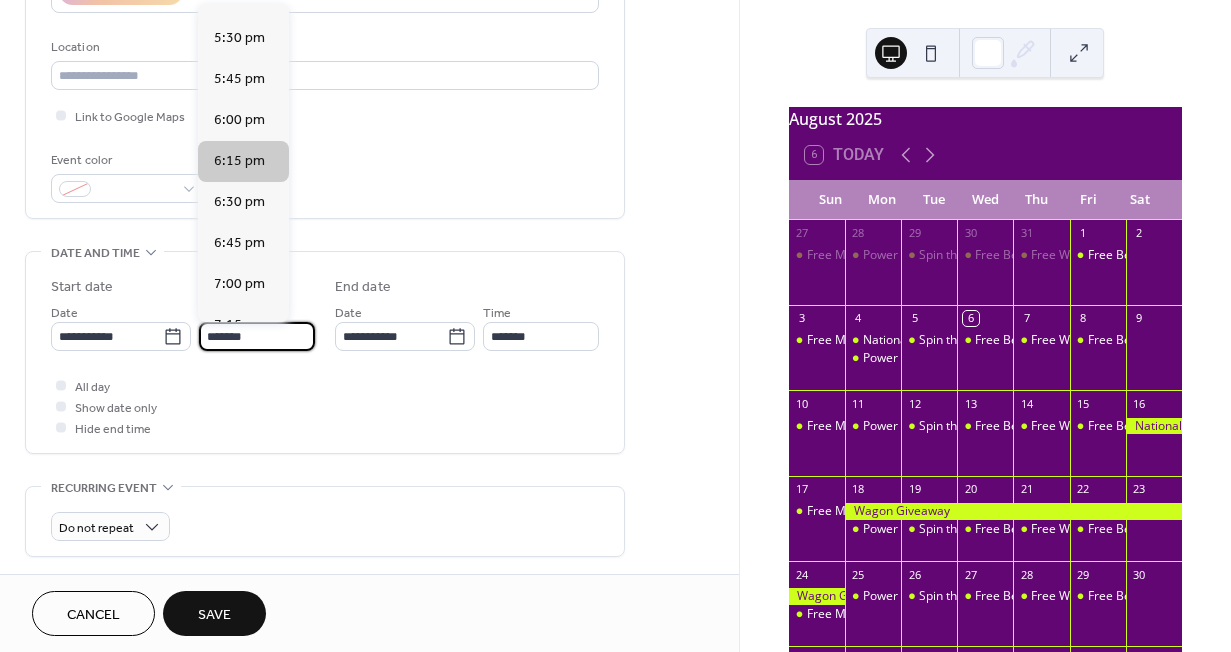 scroll, scrollTop: 2756, scrollLeft: 0, axis: vertical 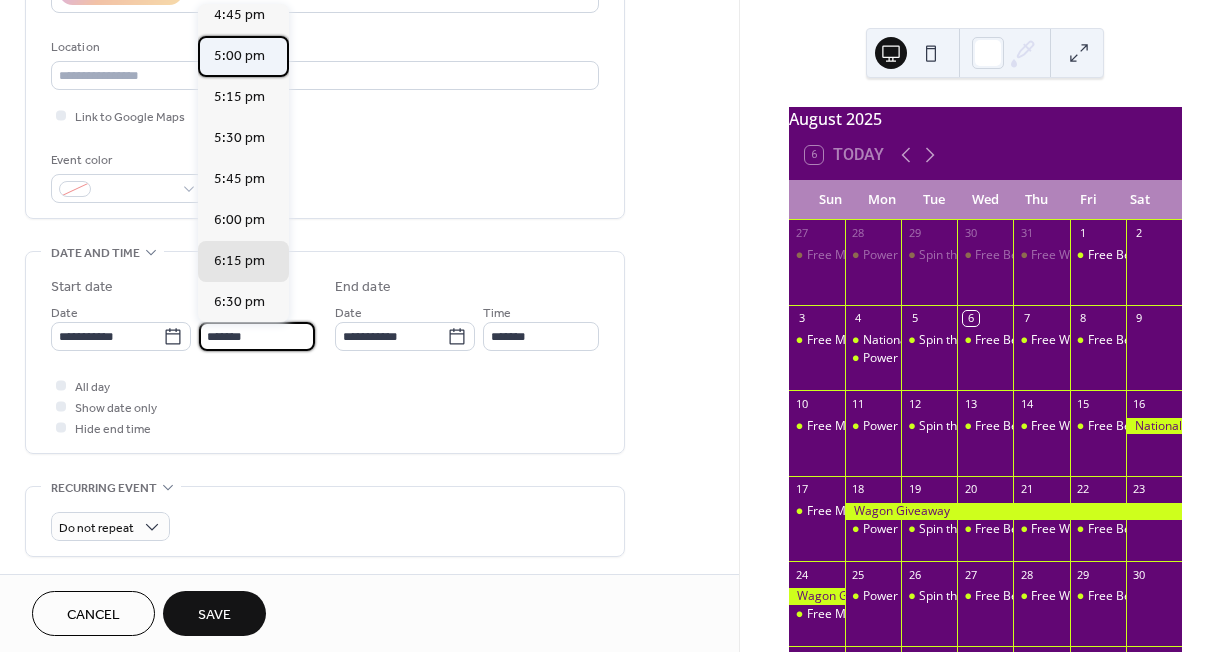 click on "5:00 pm" at bounding box center (239, 56) 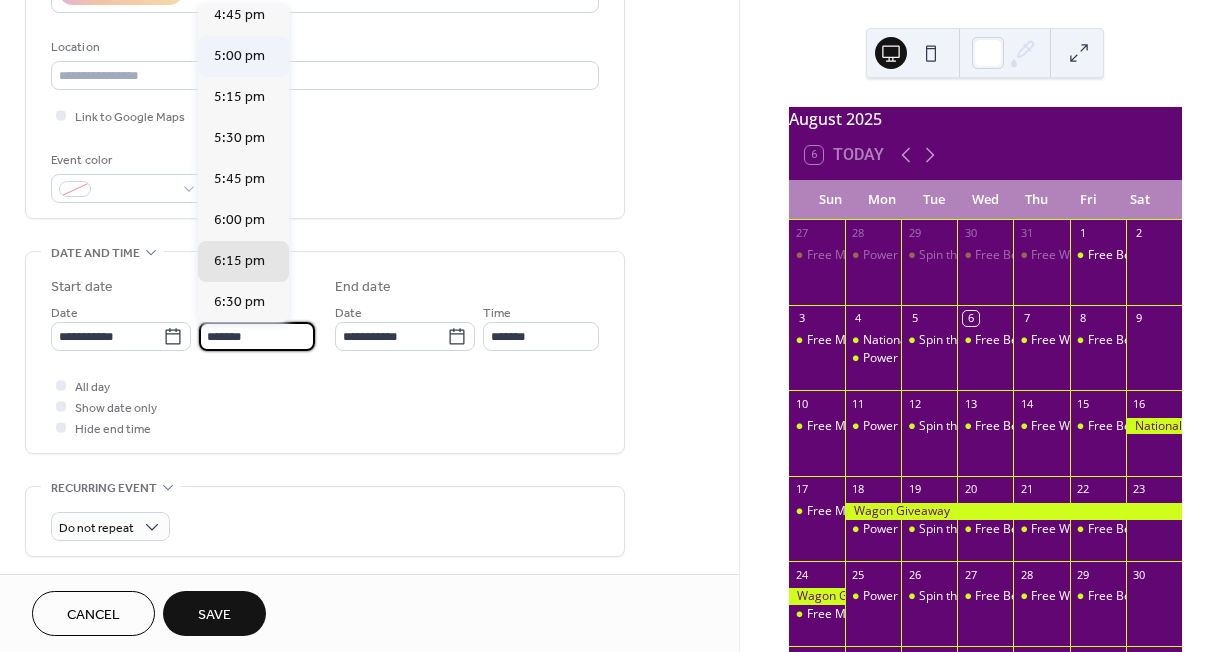 type on "*******" 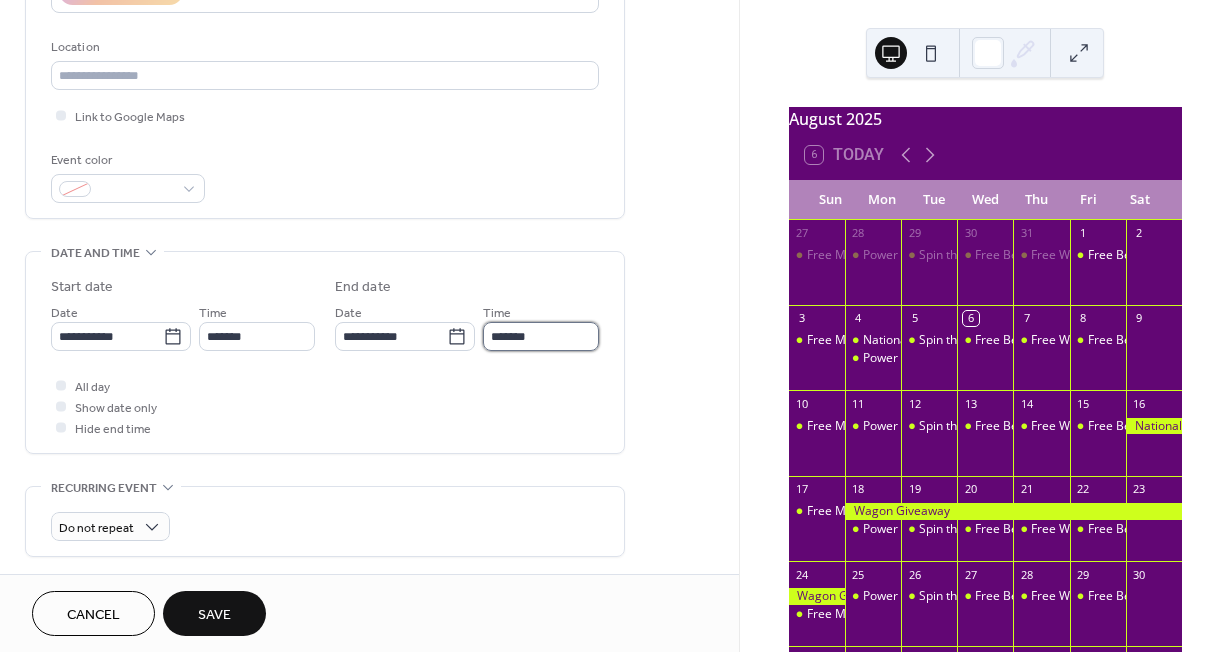 click on "*******" at bounding box center (541, 336) 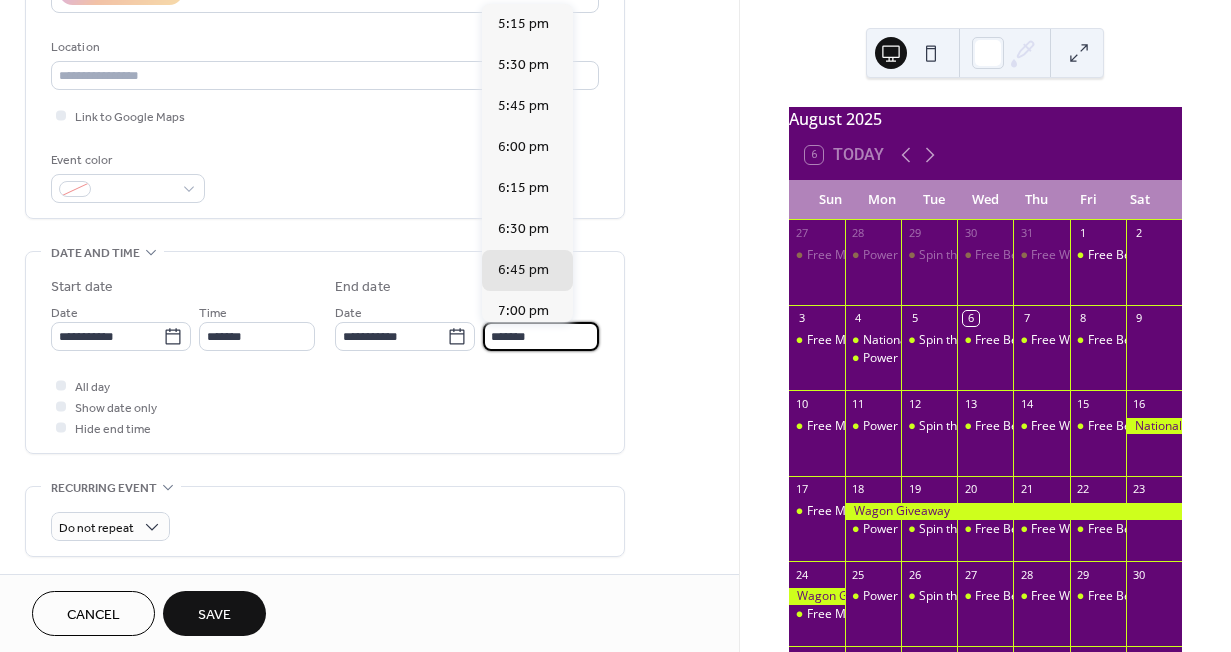 click on "*******" at bounding box center (541, 336) 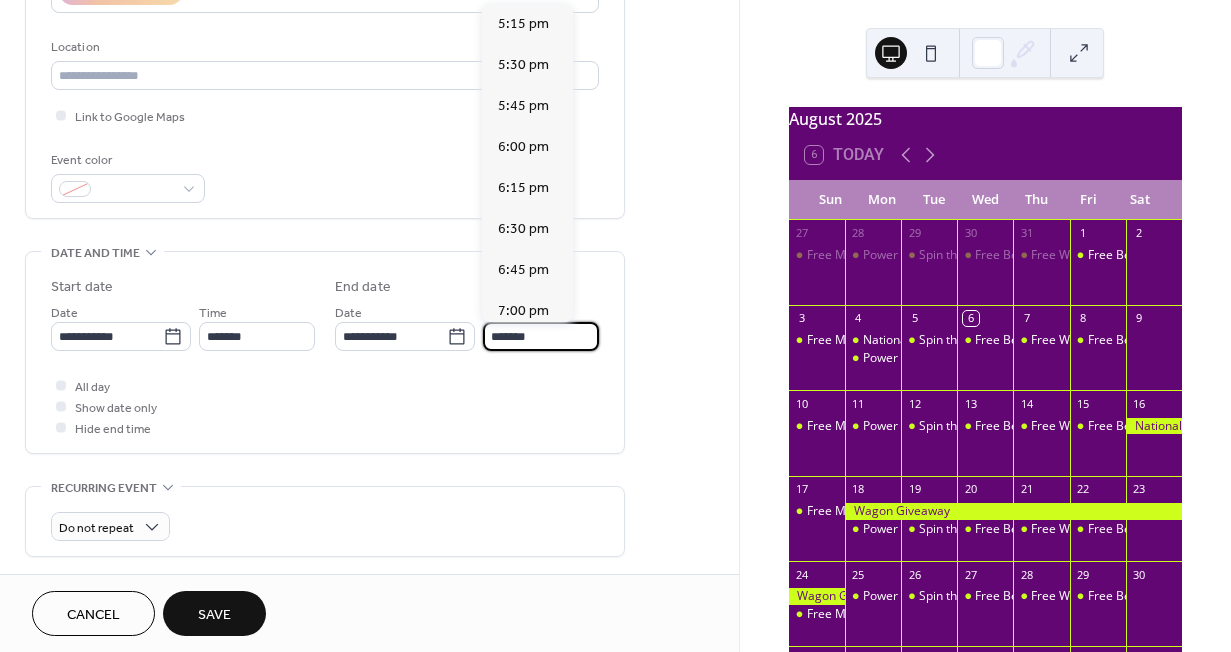 scroll, scrollTop: 445, scrollLeft: 0, axis: vertical 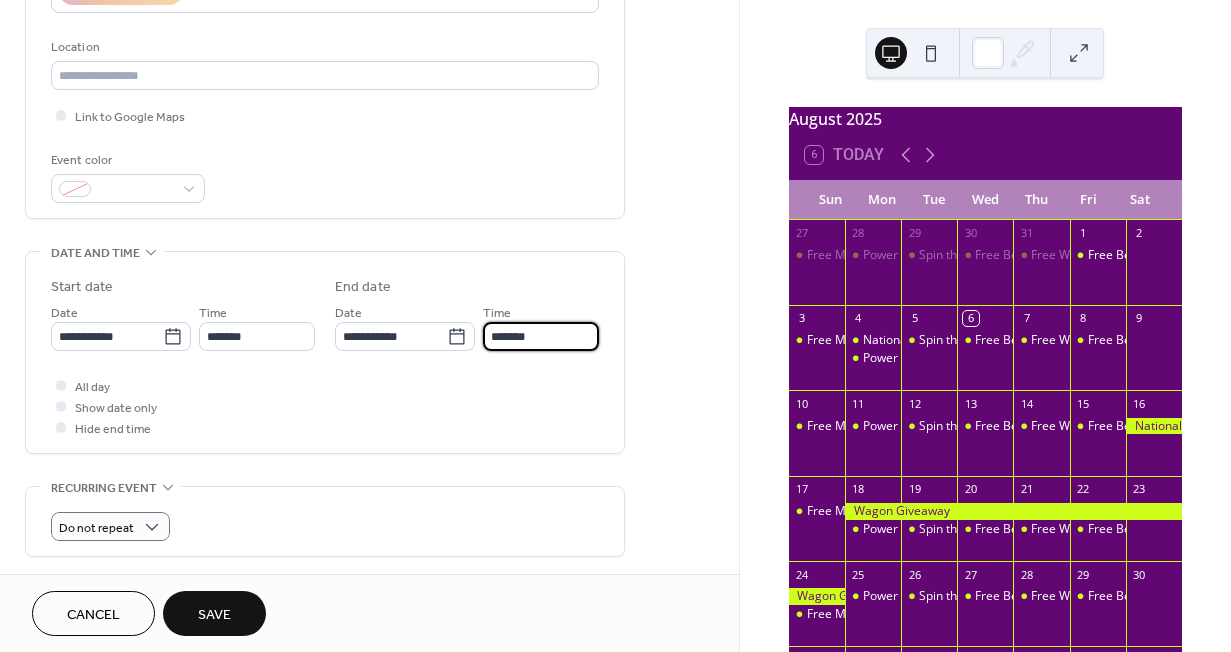 type on "*******" 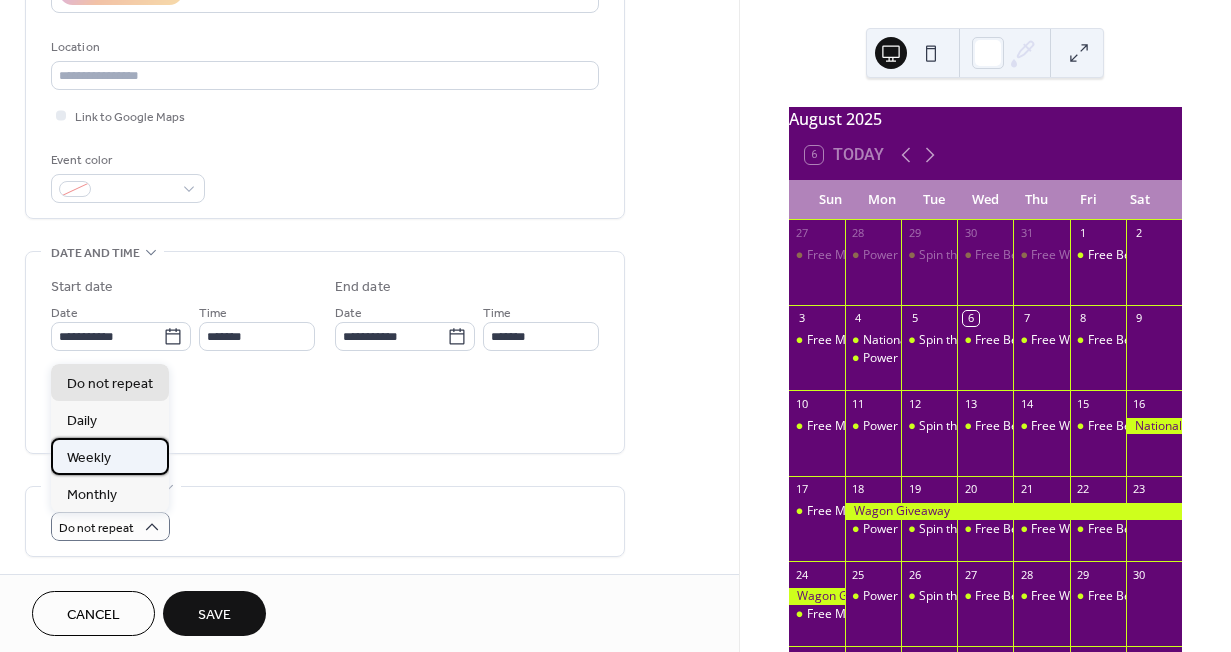 click on "Weekly" at bounding box center [89, 458] 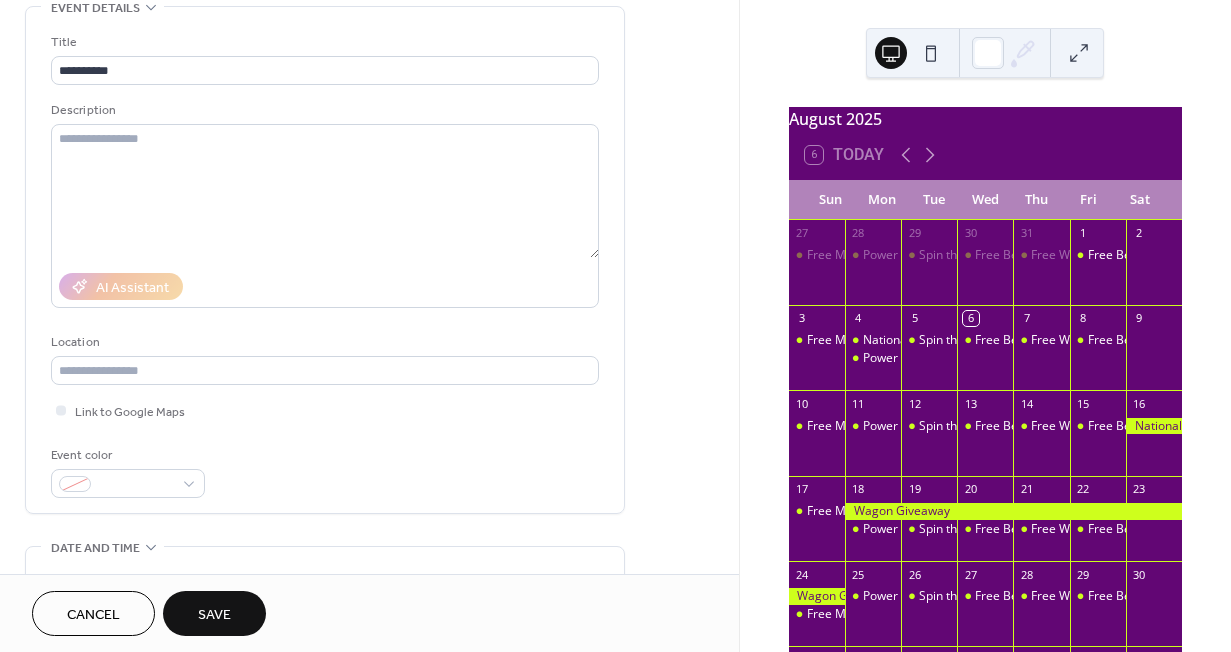 scroll, scrollTop: 5, scrollLeft: 0, axis: vertical 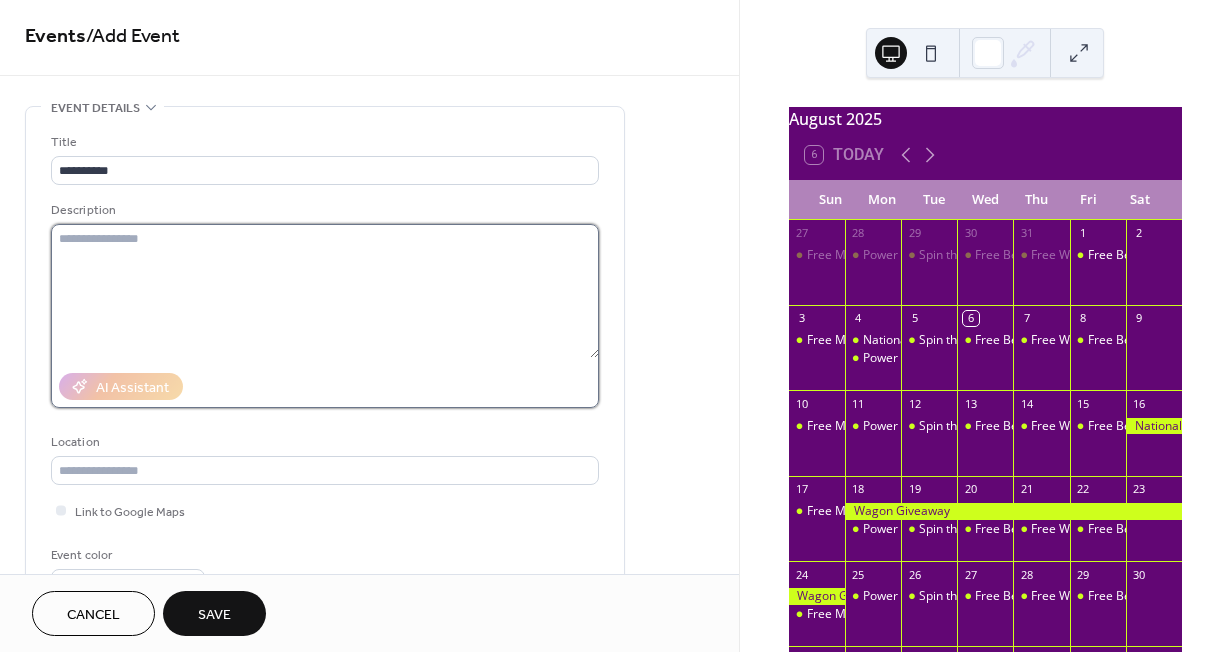 click at bounding box center [325, 291] 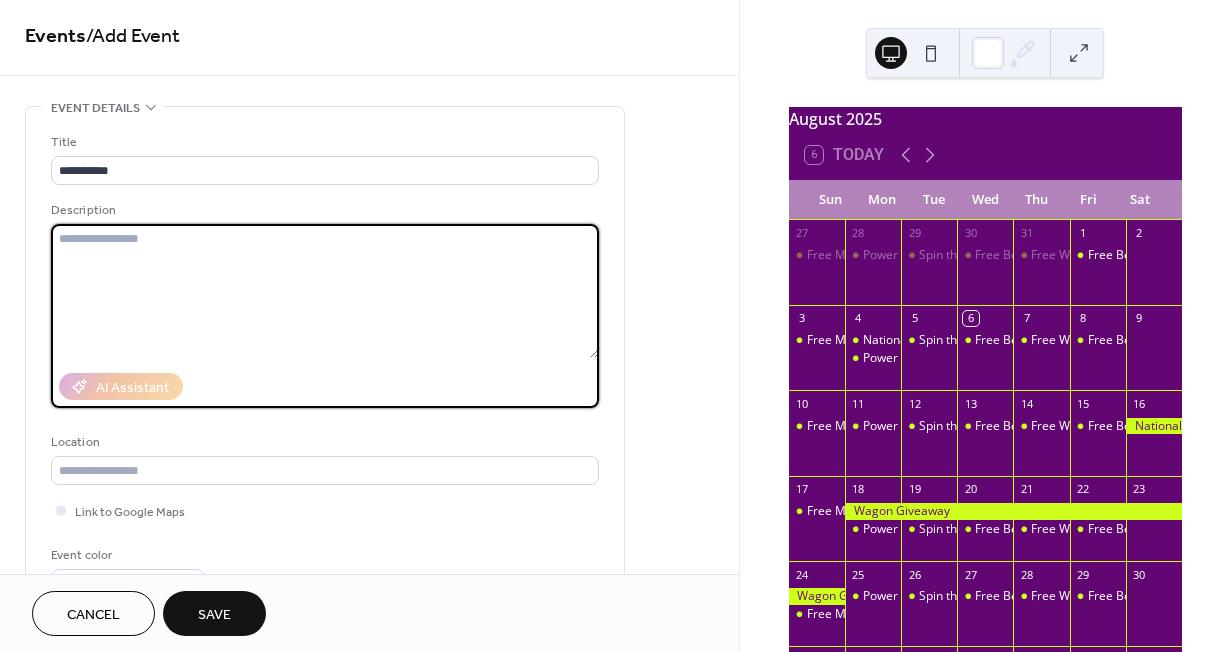 paste on "**********" 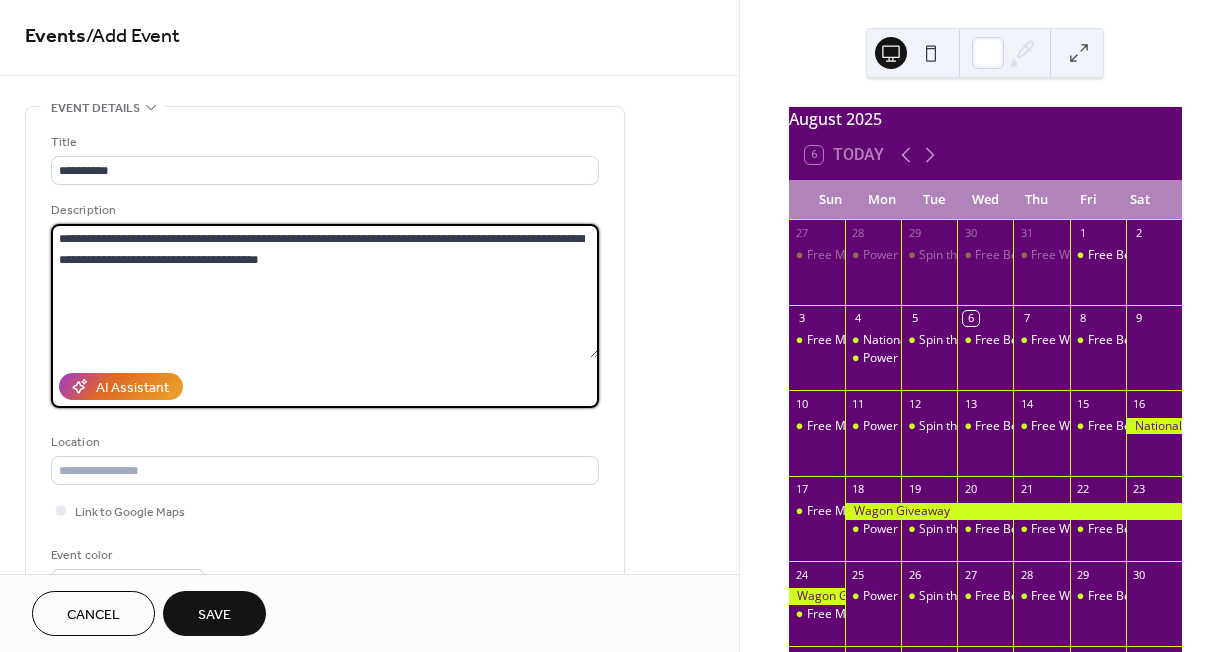 type on "**********" 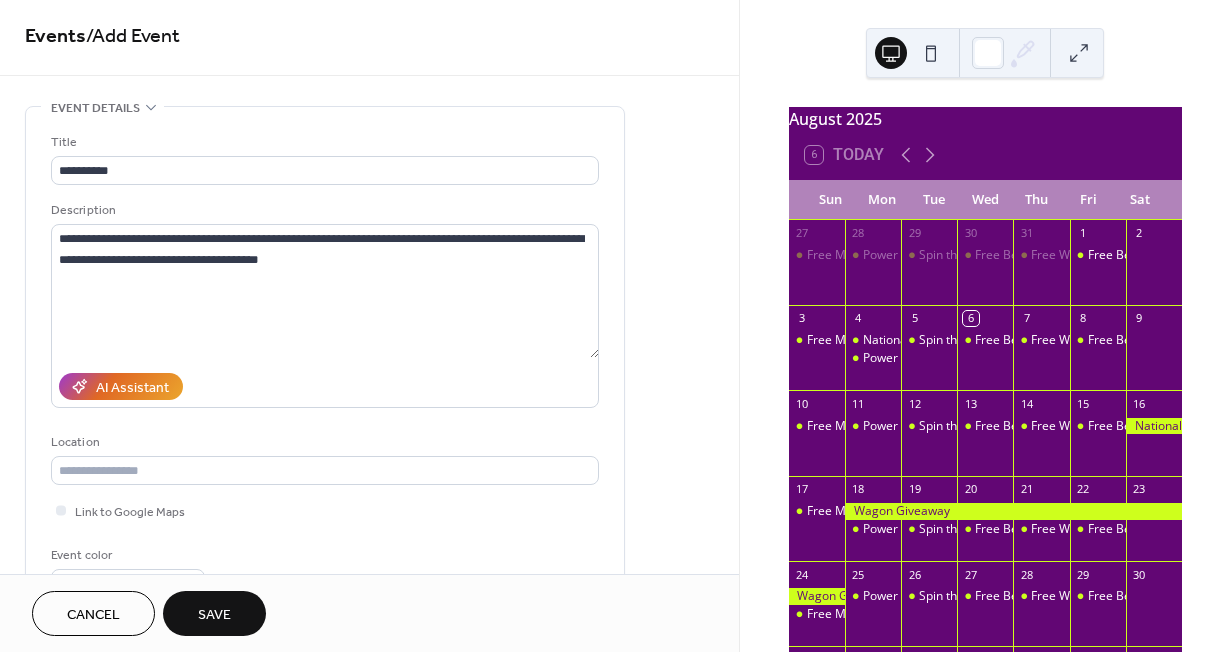 click on "Save" at bounding box center (214, 615) 